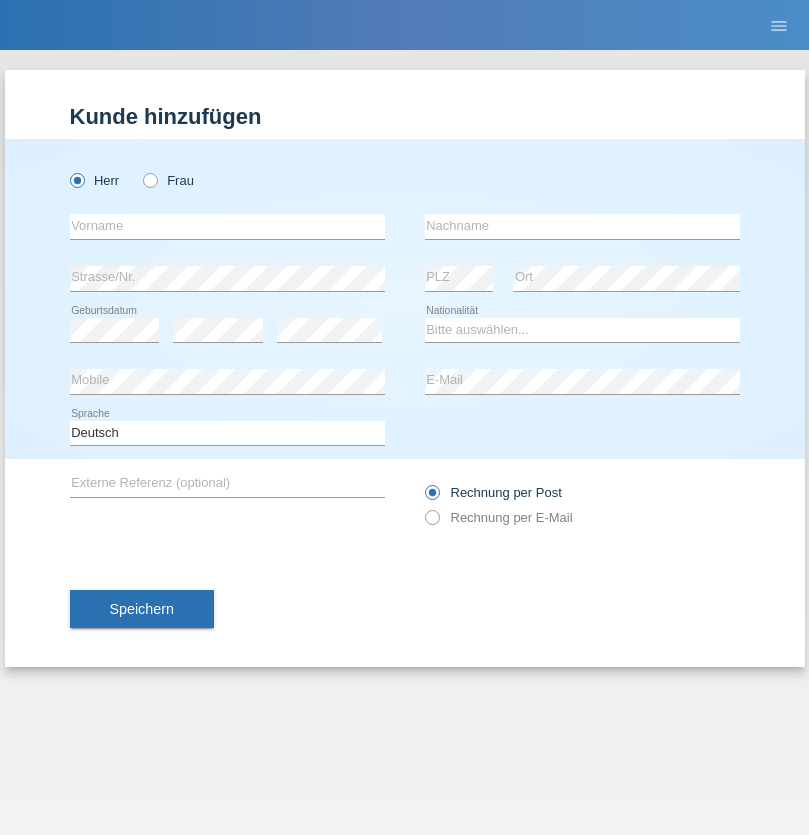 scroll, scrollTop: 0, scrollLeft: 0, axis: both 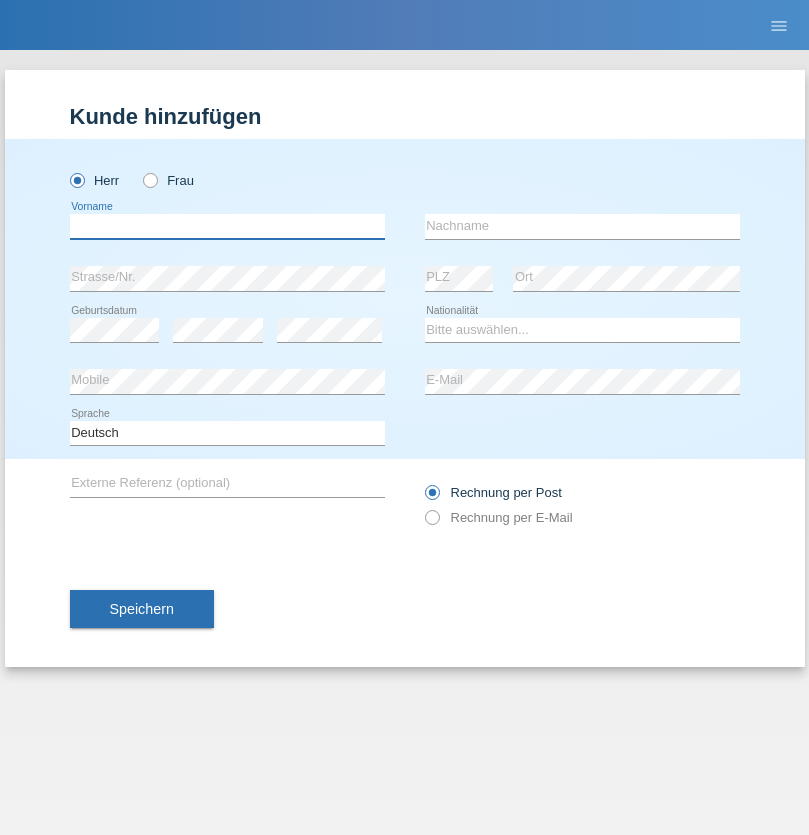 click at bounding box center (227, 226) 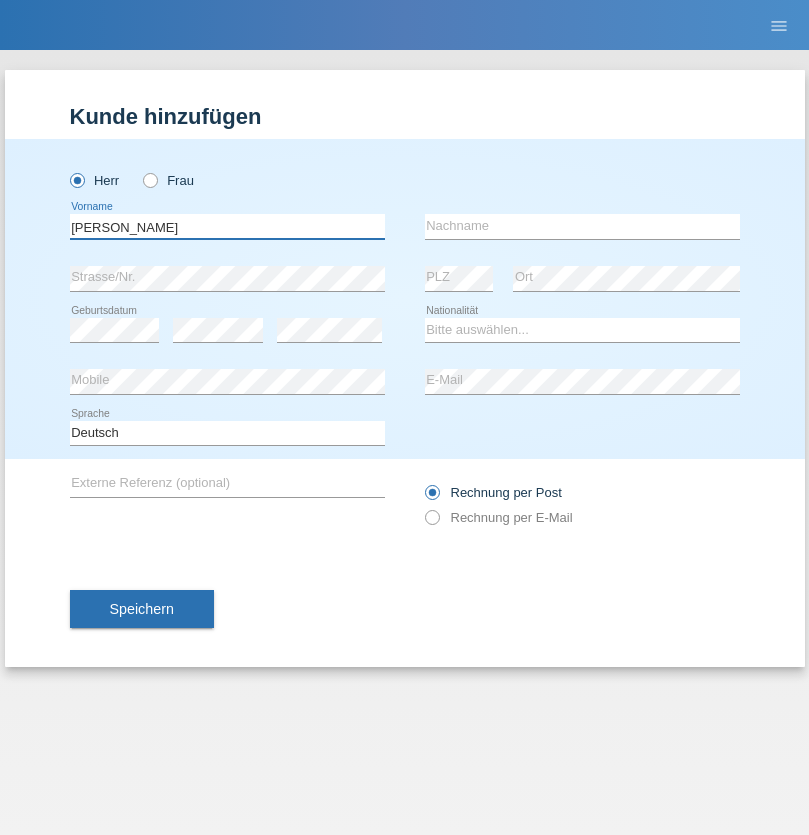 type on "Hussein" 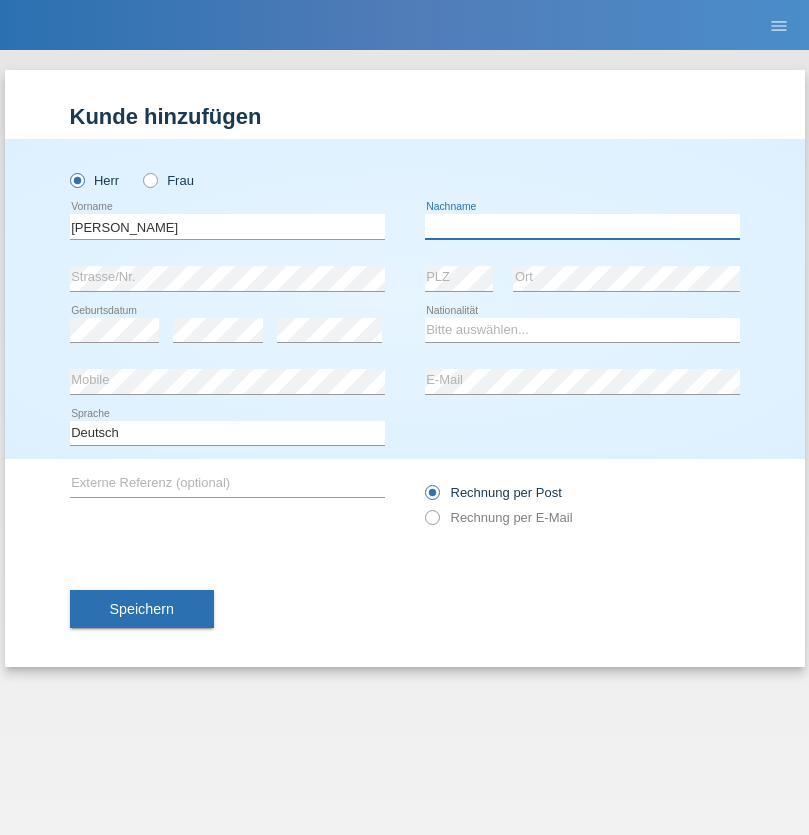 click at bounding box center [582, 226] 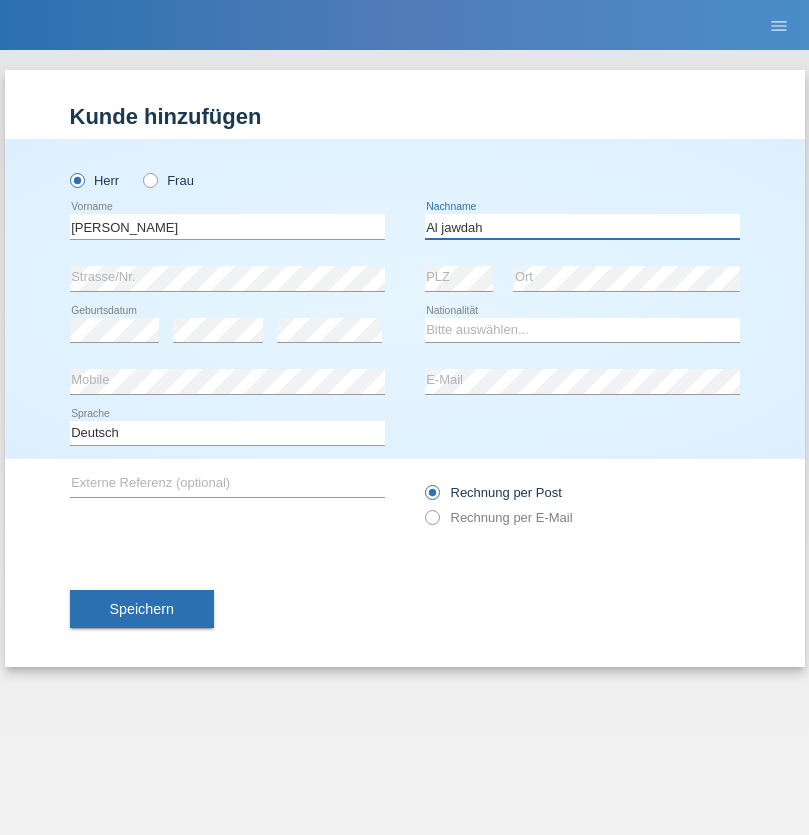 type on "Al jawdah" 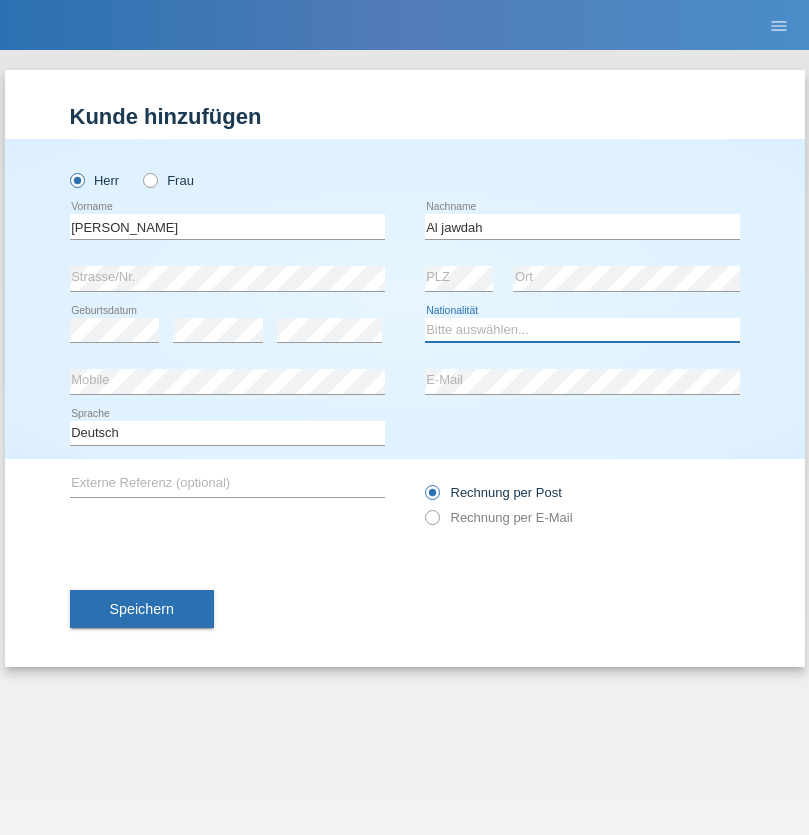 select on "IQ" 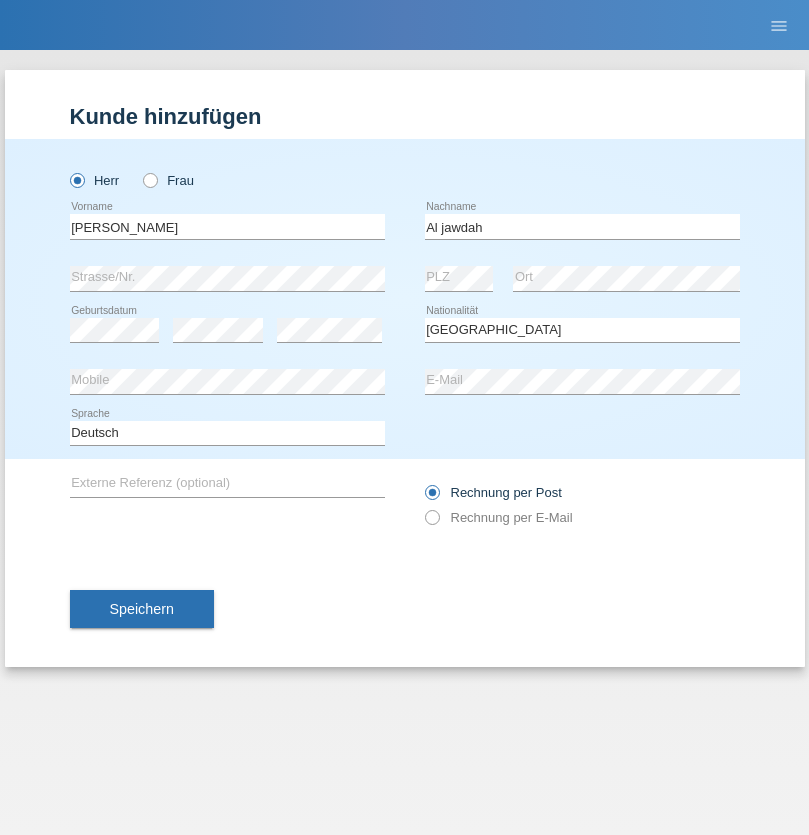 select on "C" 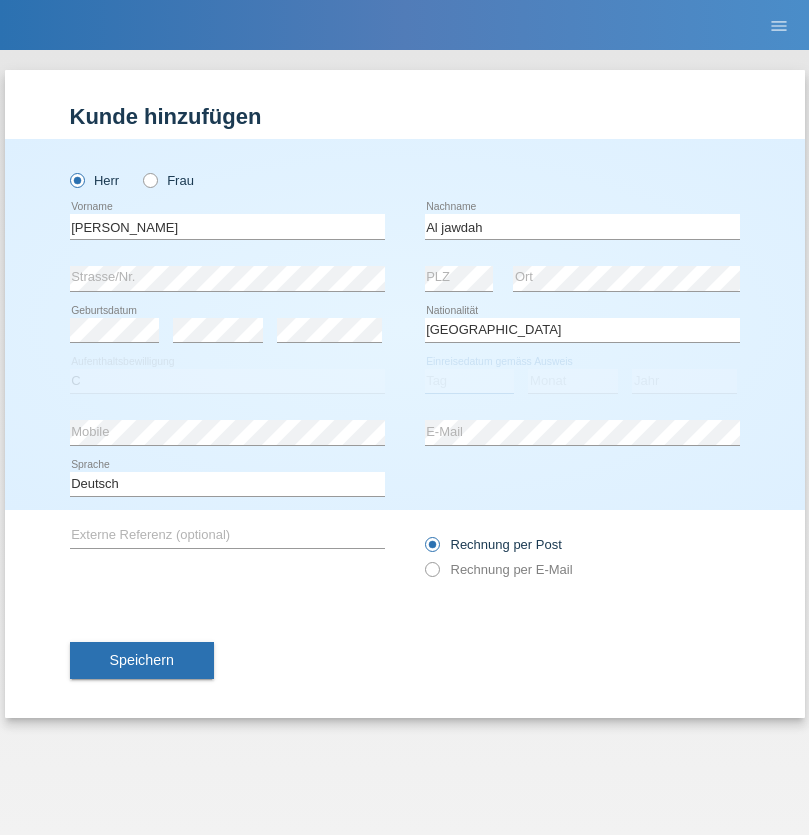 select on "26" 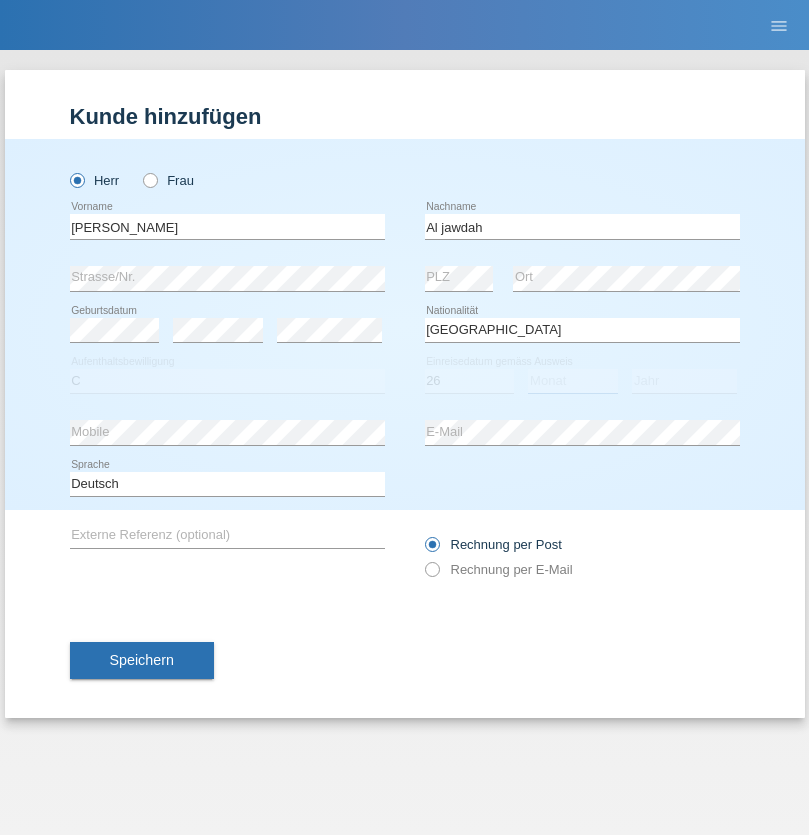 select on "09" 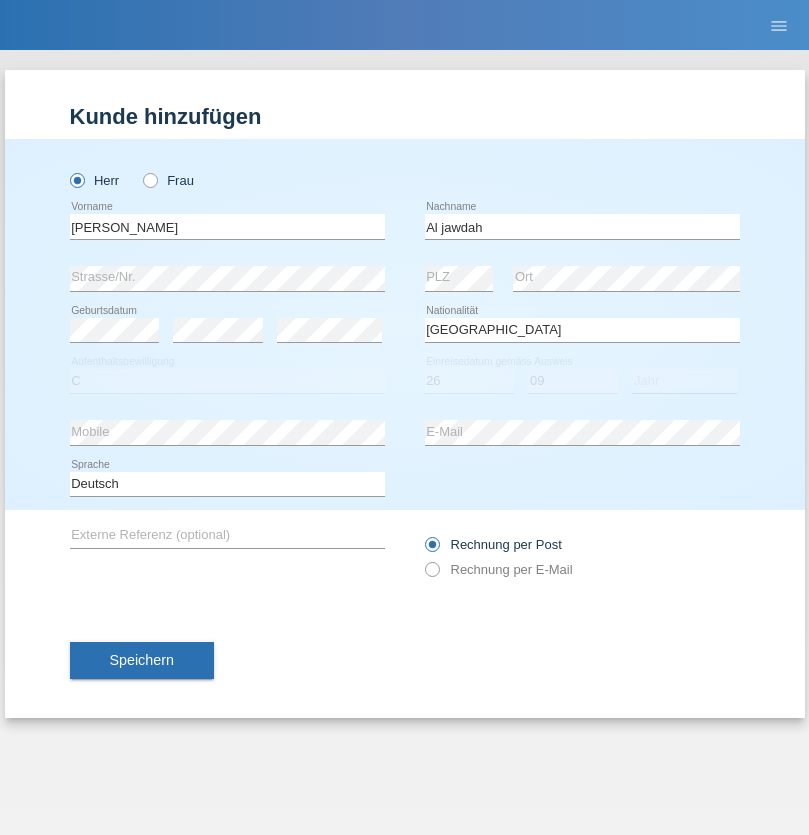 select on "1994" 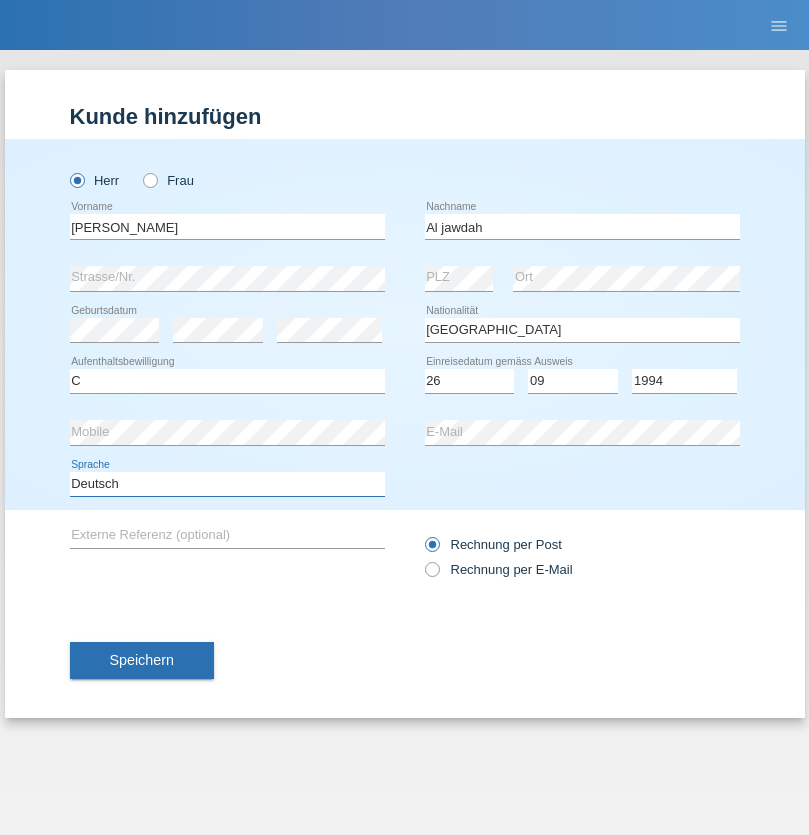 select on "en" 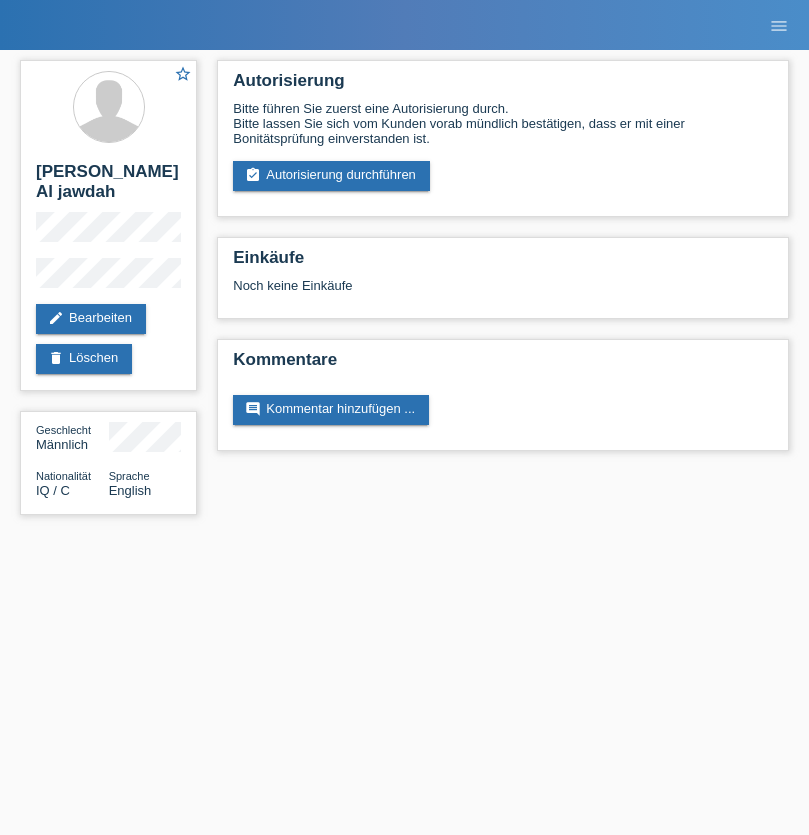 scroll, scrollTop: 0, scrollLeft: 0, axis: both 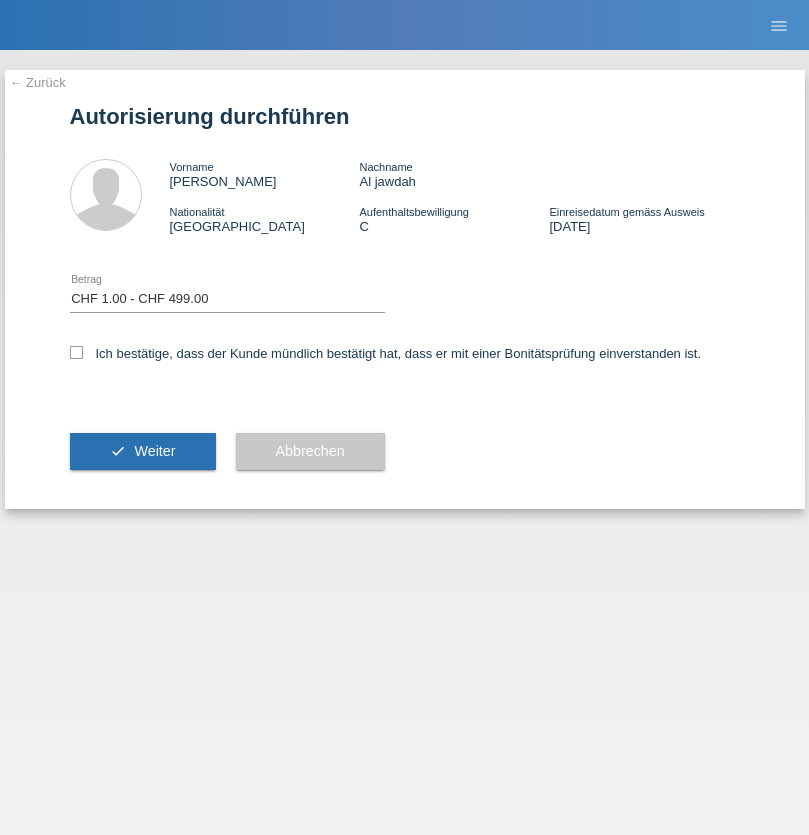 select on "1" 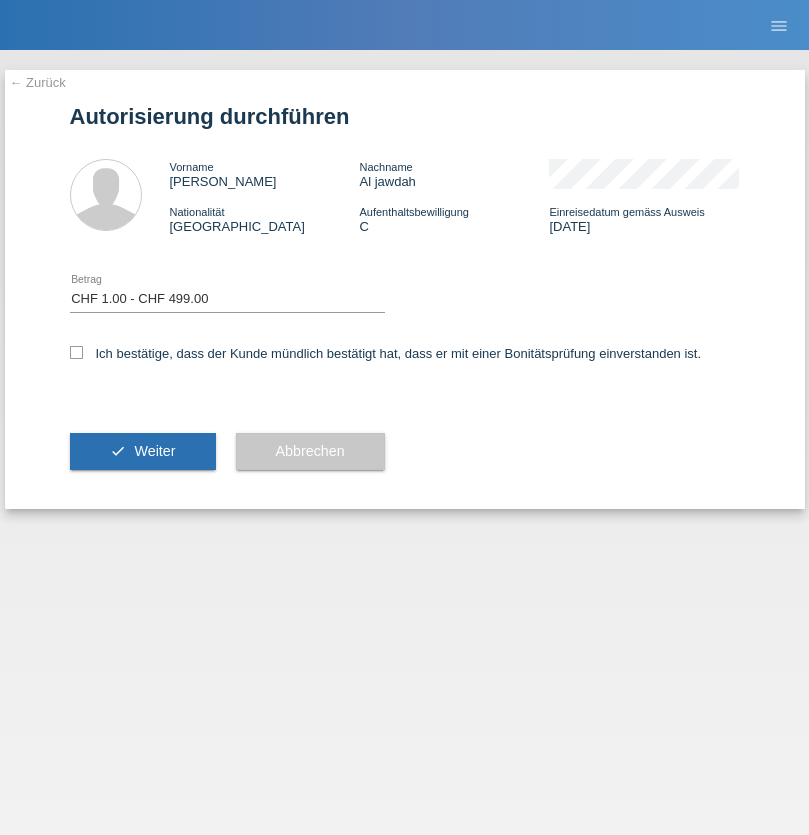 checkbox on "true" 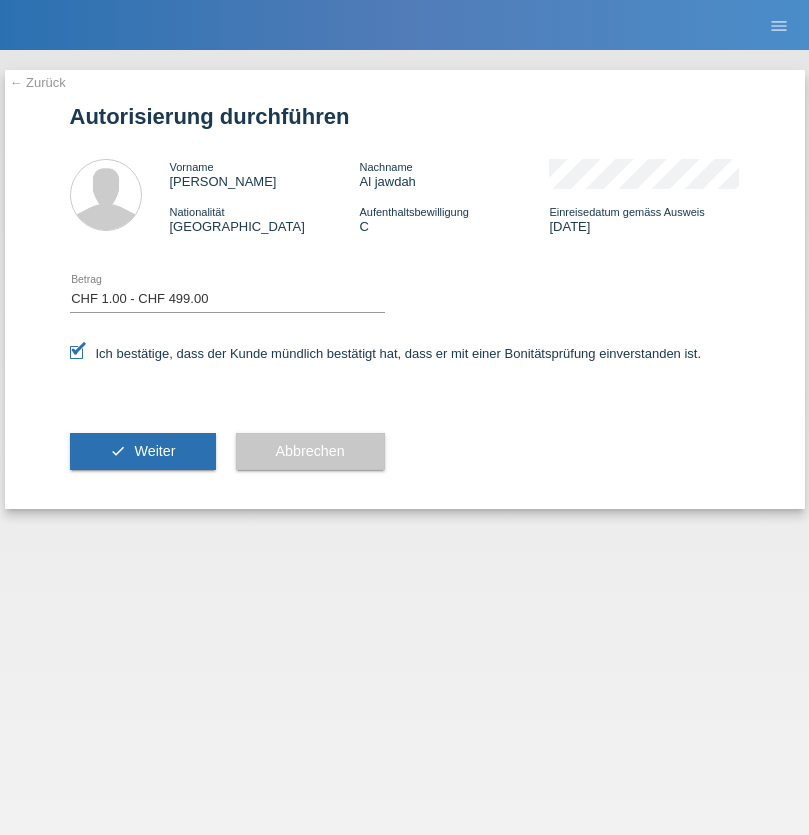 scroll, scrollTop: 0, scrollLeft: 0, axis: both 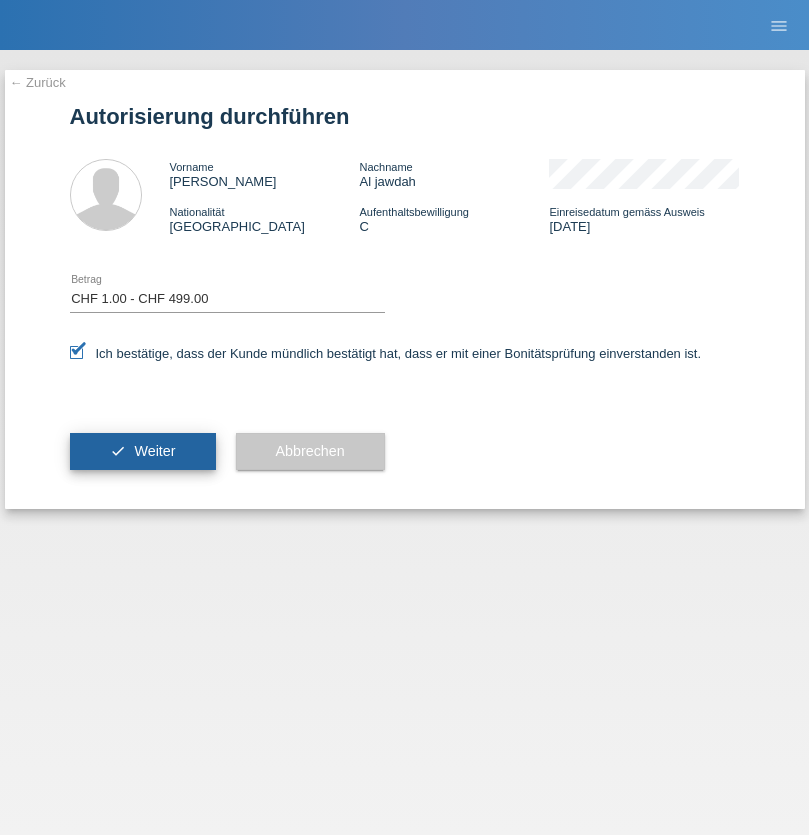 click on "Weiter" at bounding box center (154, 451) 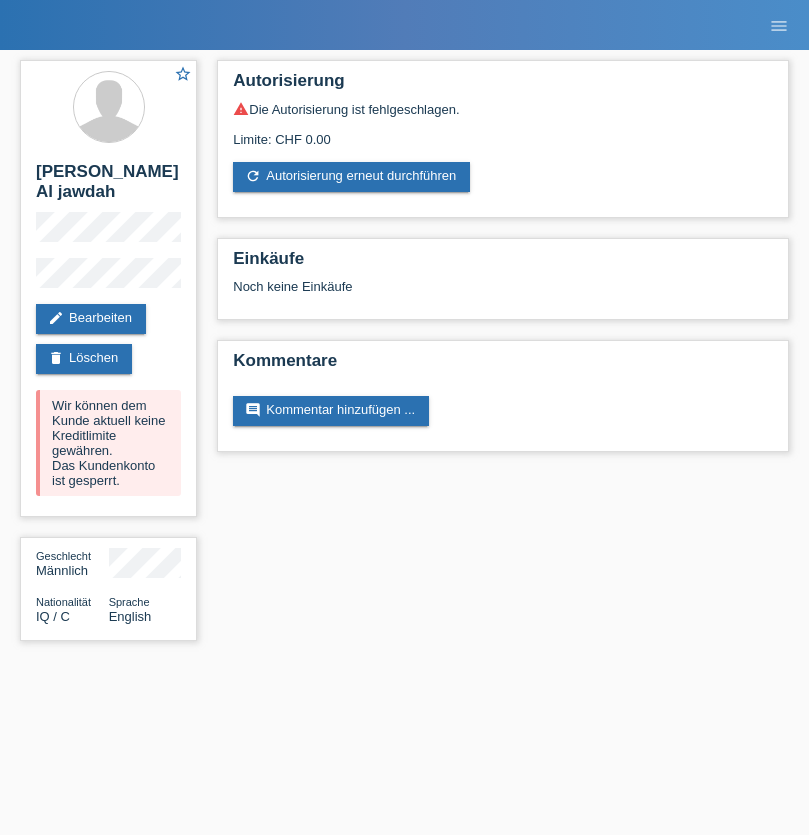 scroll, scrollTop: 0, scrollLeft: 0, axis: both 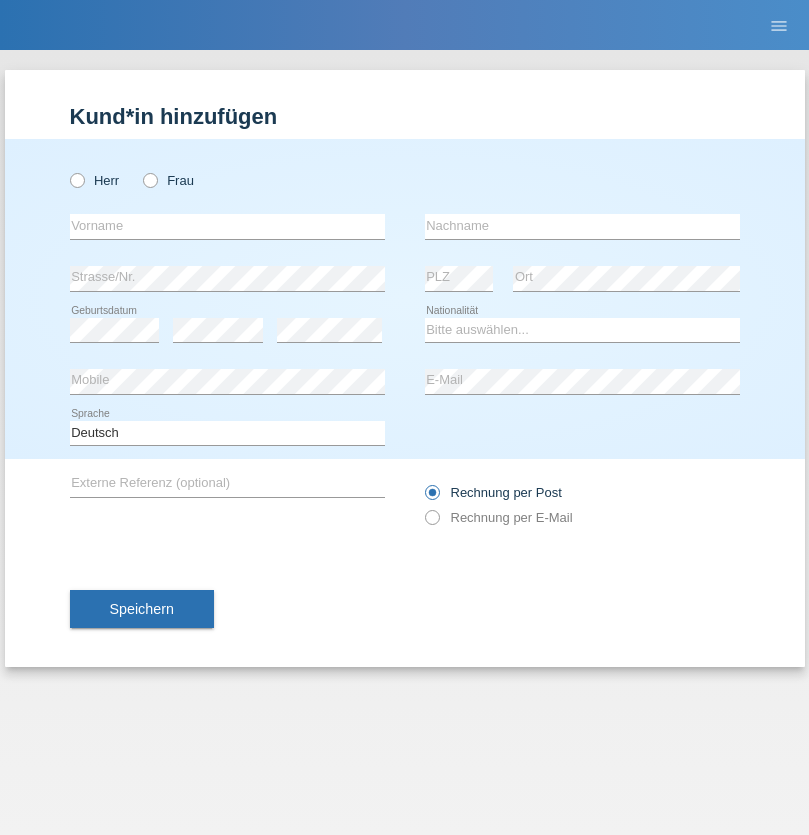 radio on "true" 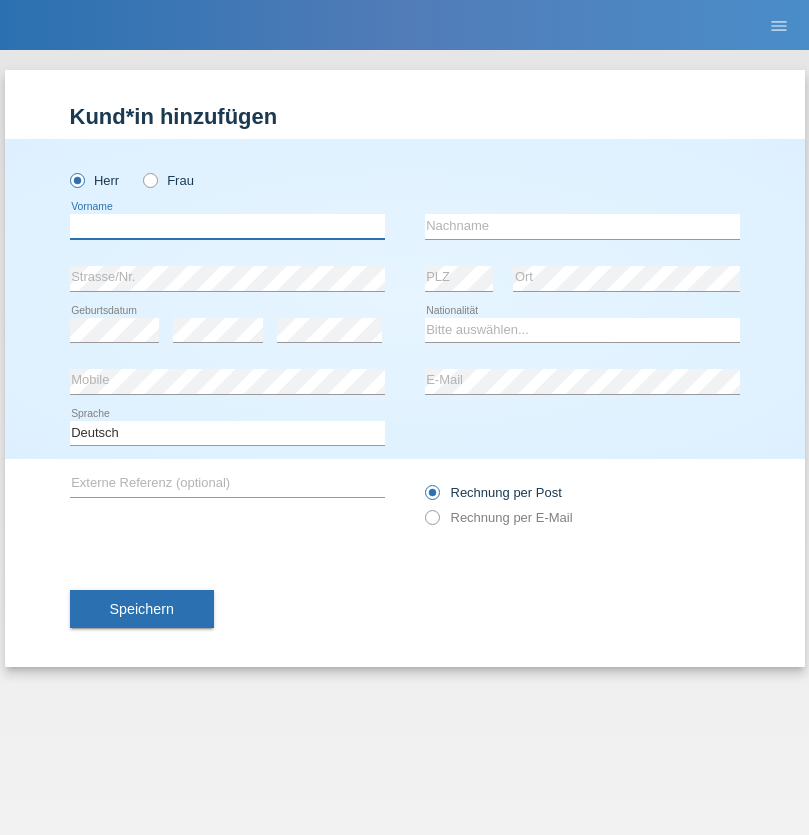 click at bounding box center [227, 226] 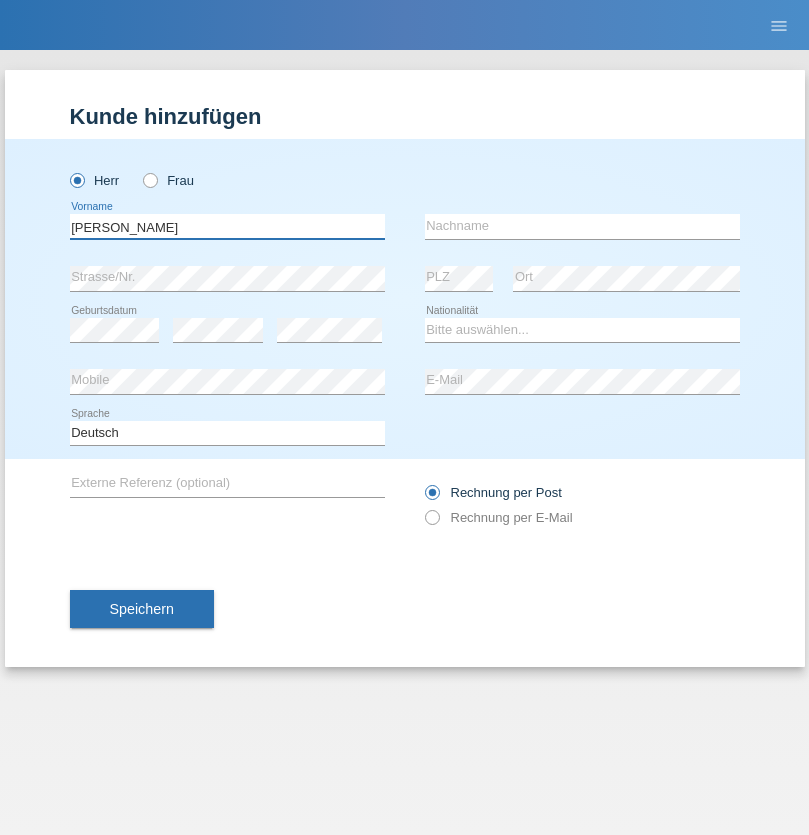 type on "[PERSON_NAME]" 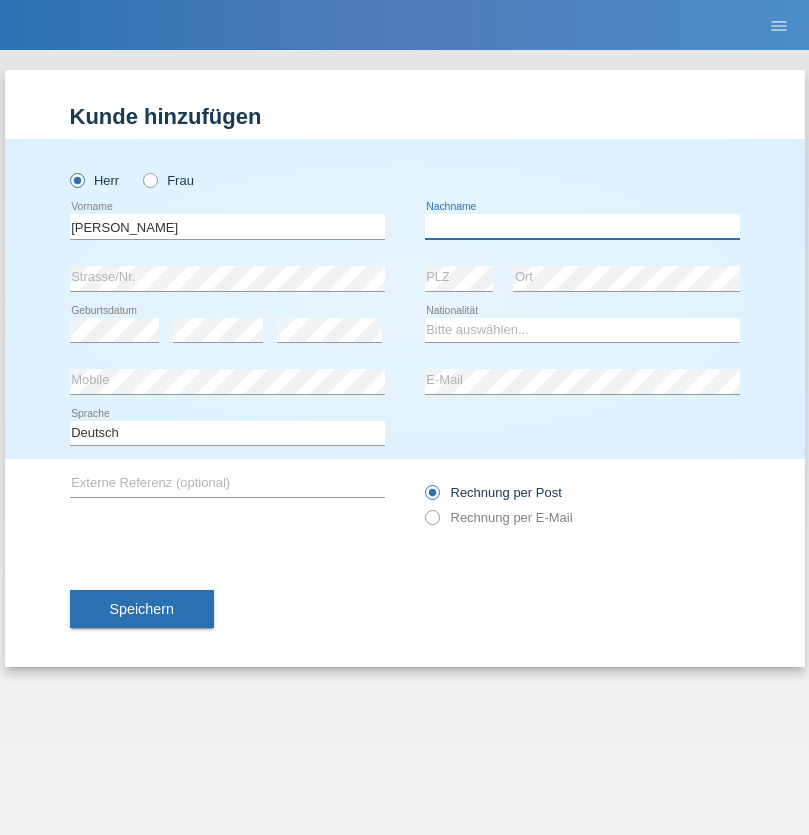 click at bounding box center [582, 226] 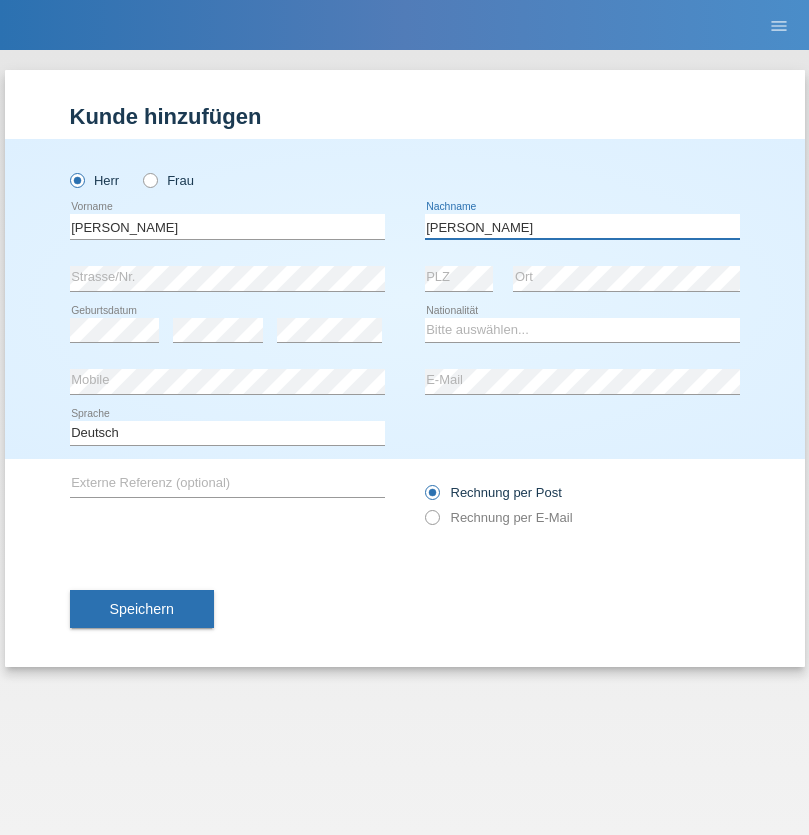 type on "[PERSON_NAME]" 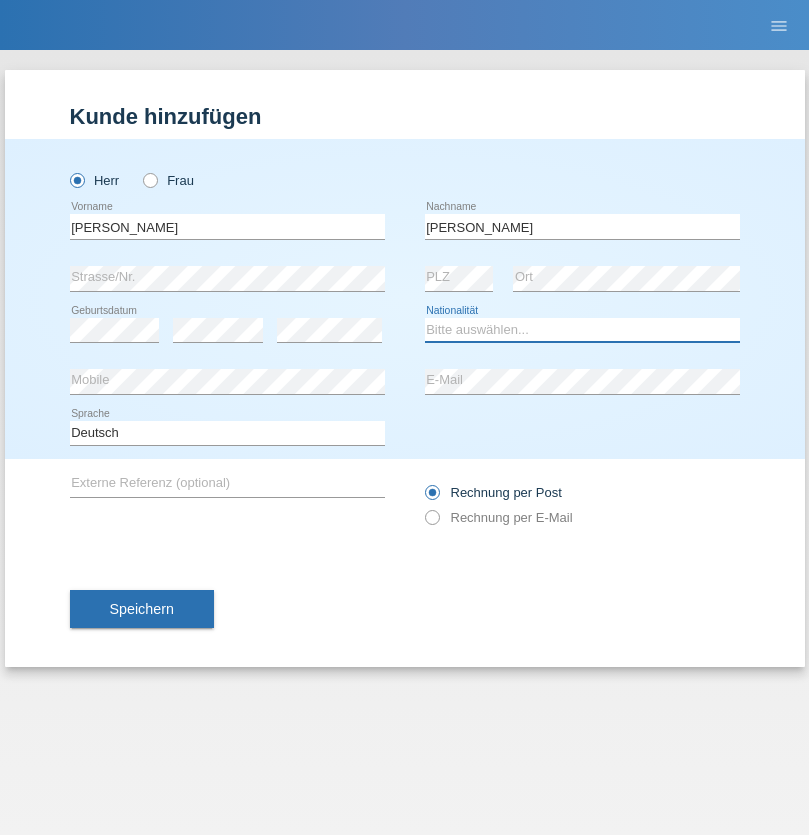 select on "IT" 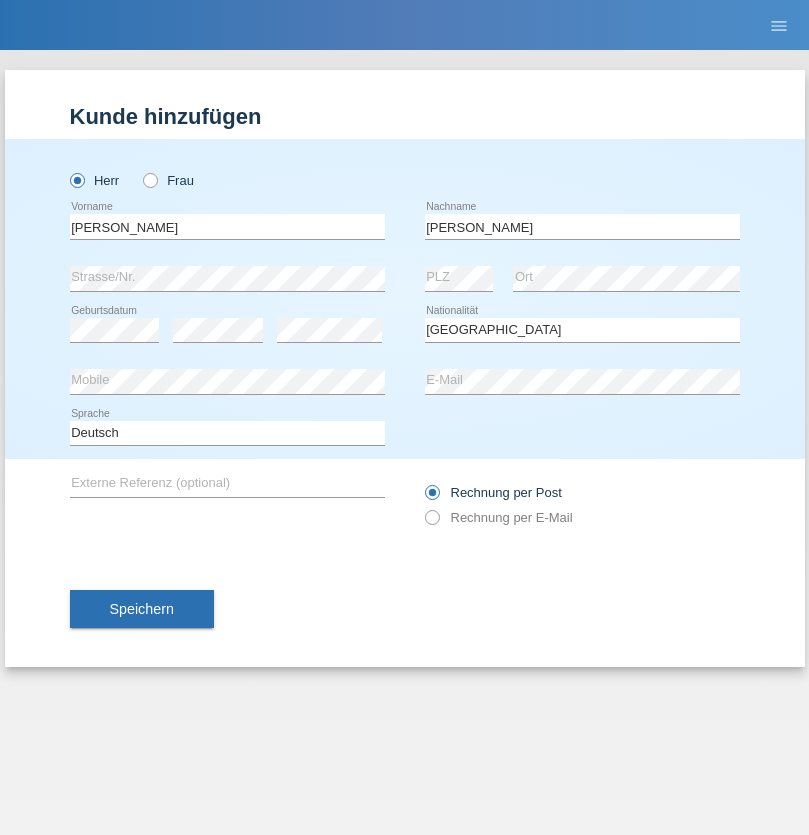 select on "C" 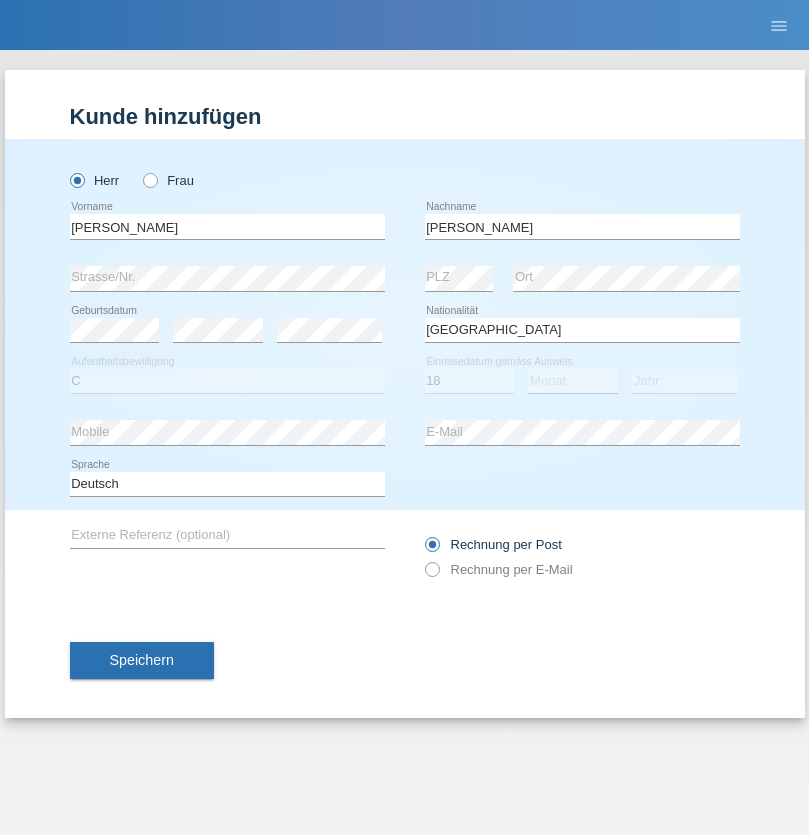 select on "07" 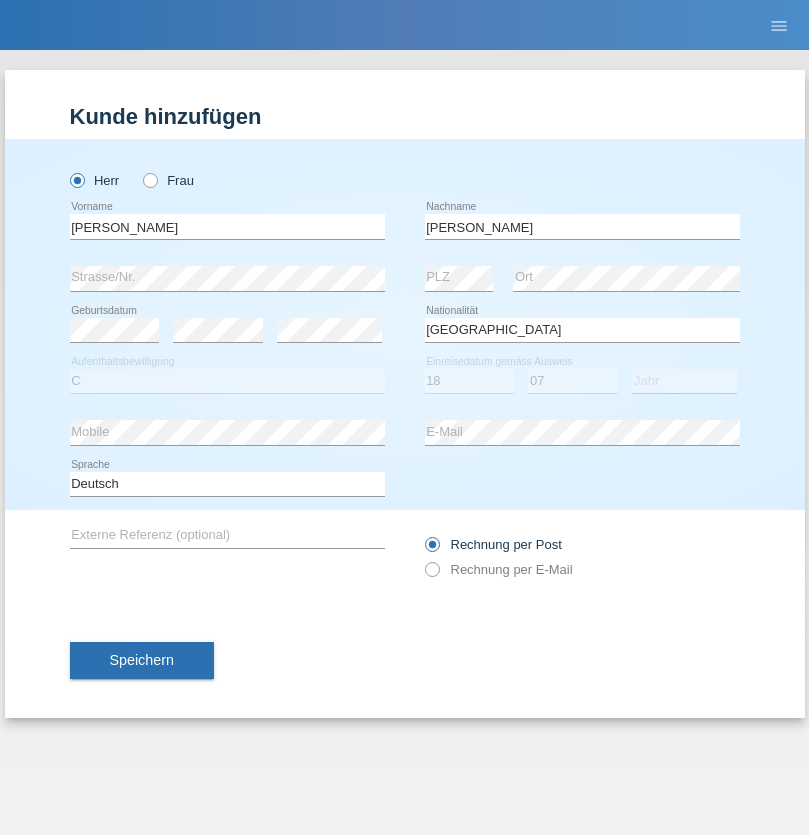 select on "2018" 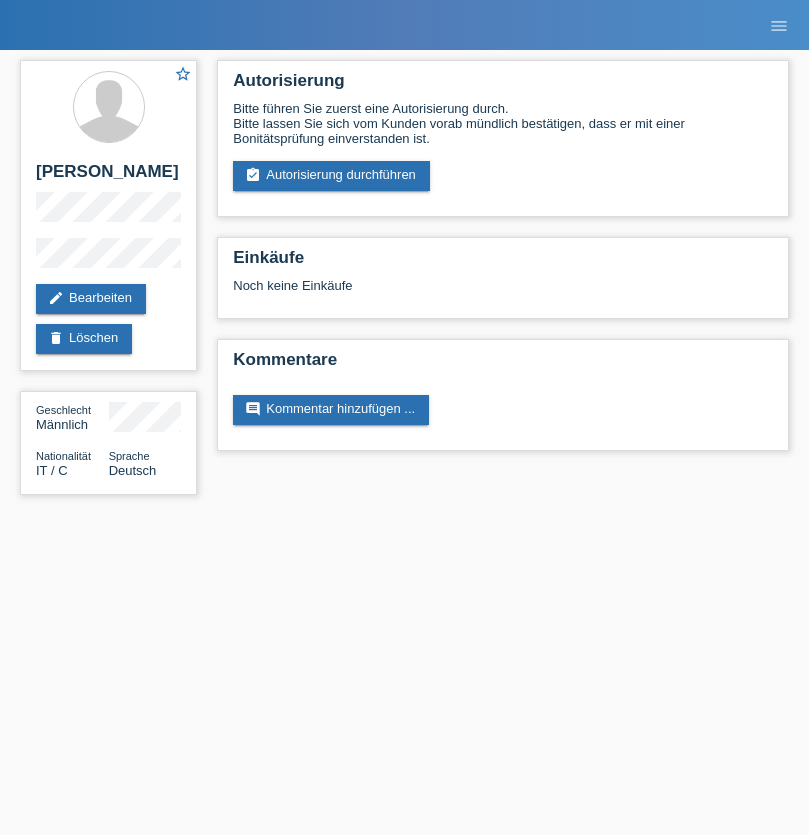 scroll, scrollTop: 0, scrollLeft: 0, axis: both 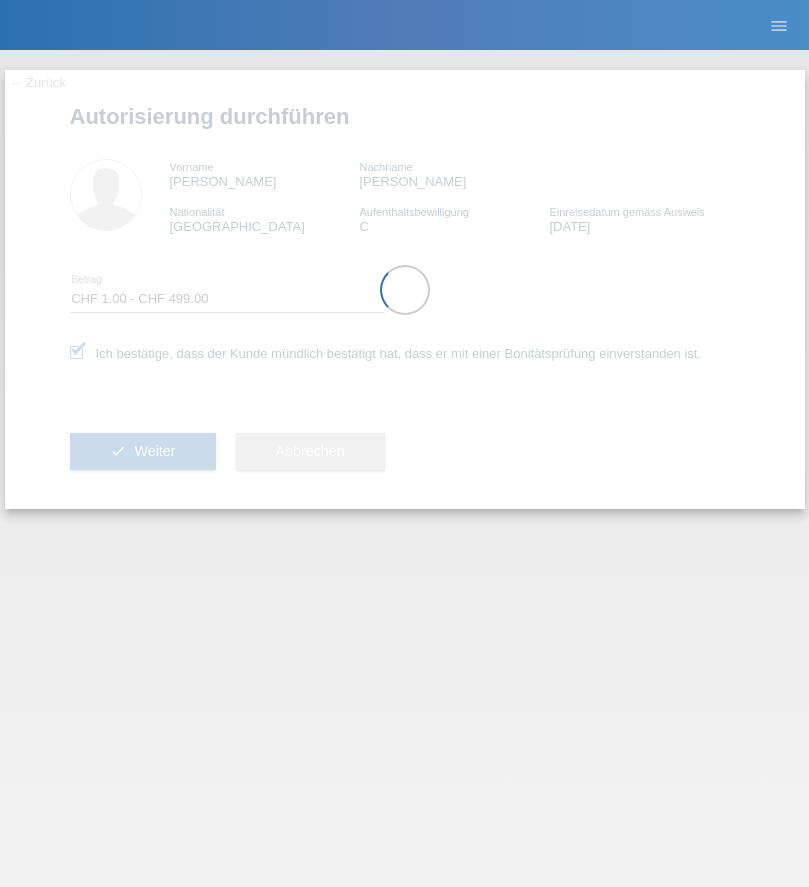 select on "1" 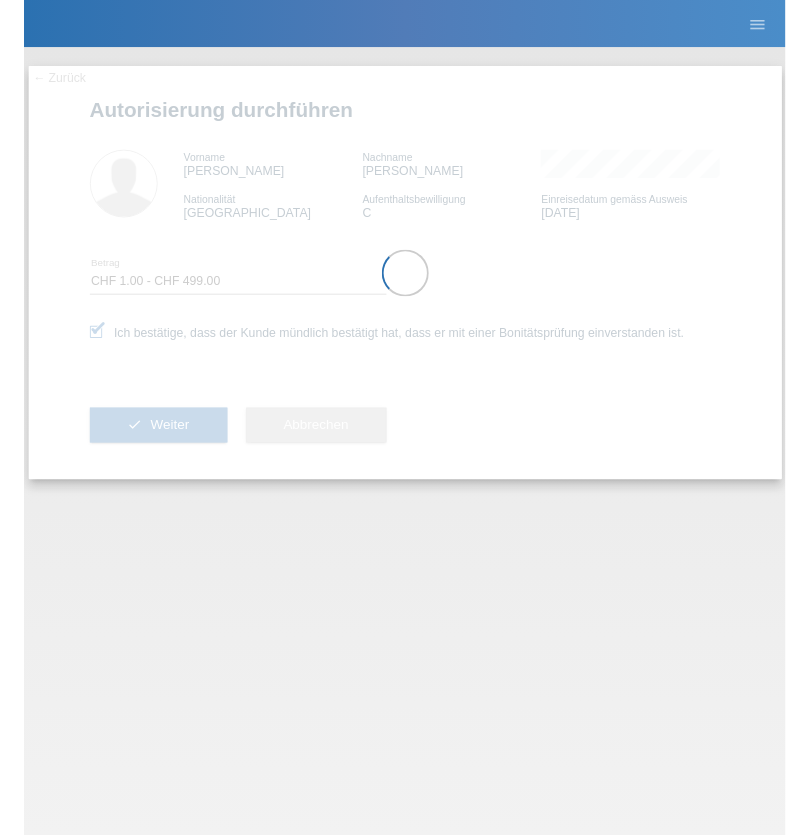 scroll, scrollTop: 0, scrollLeft: 0, axis: both 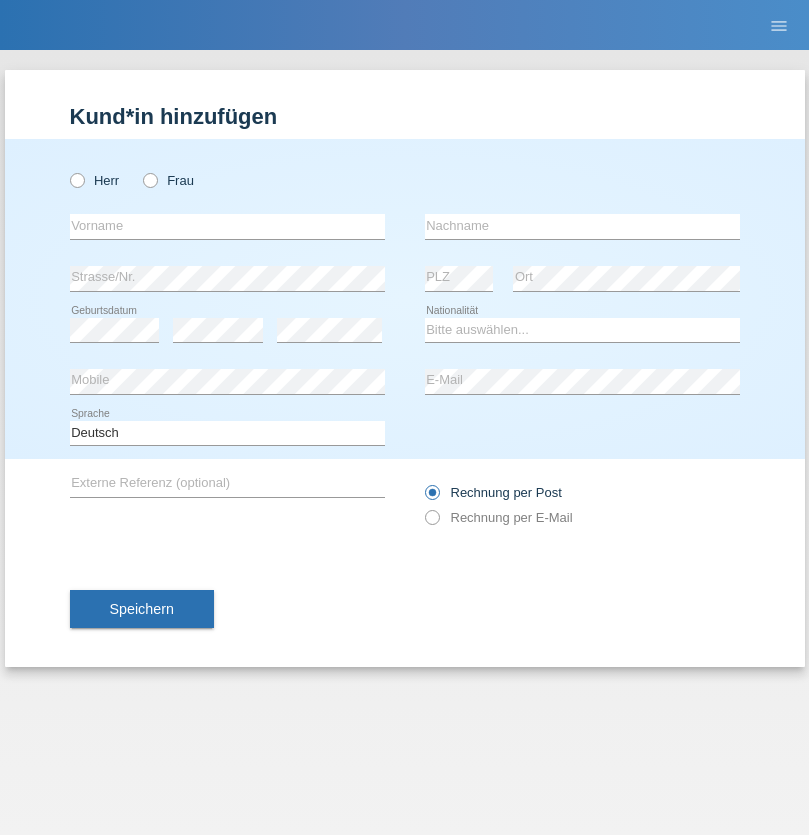 radio on "true" 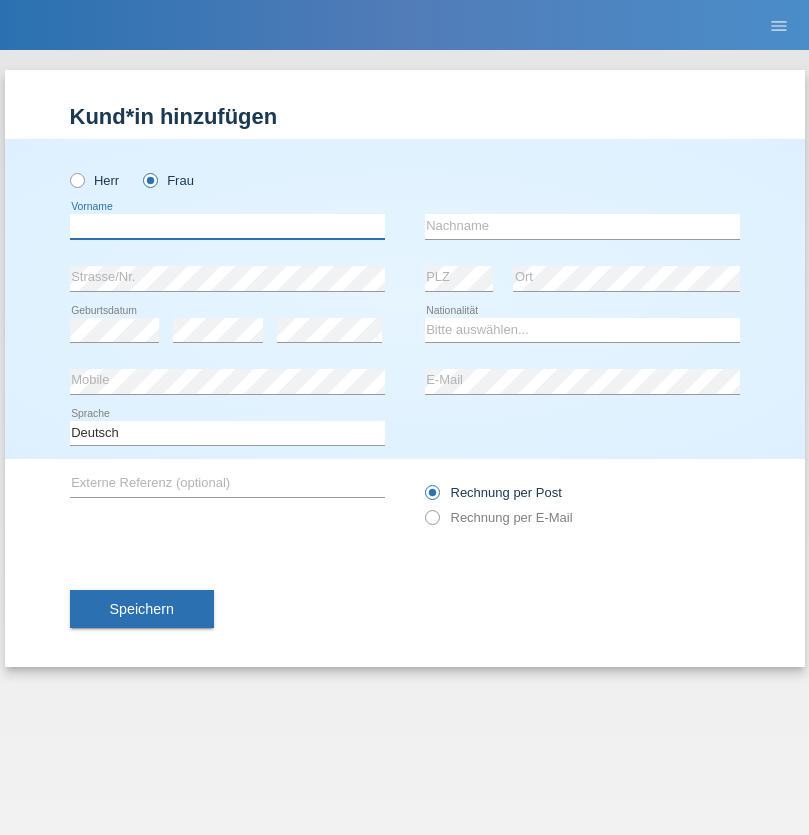 click at bounding box center [227, 226] 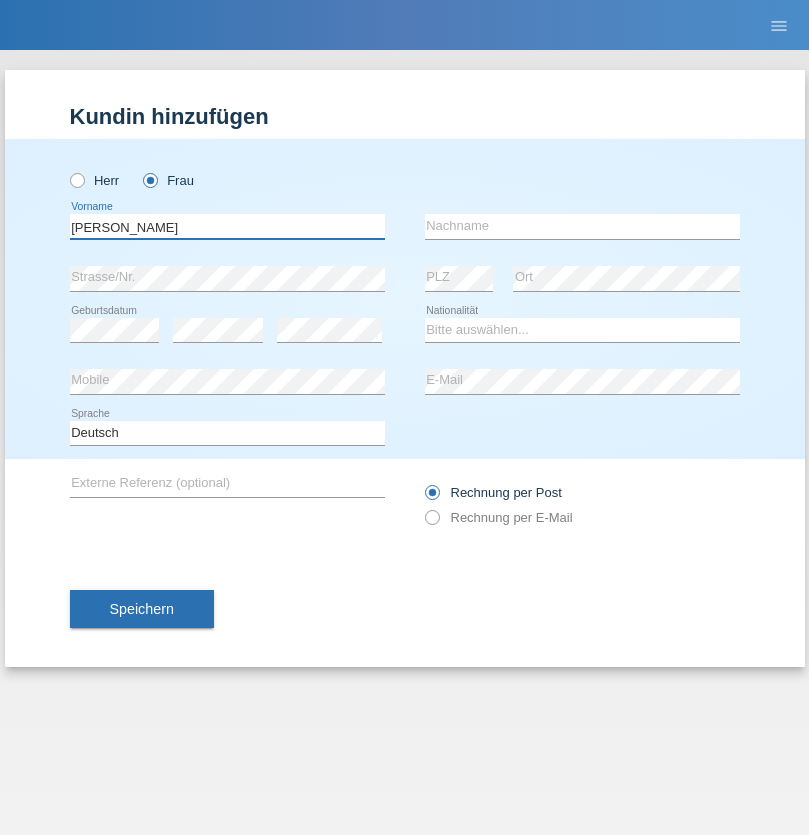 type on "[PERSON_NAME]" 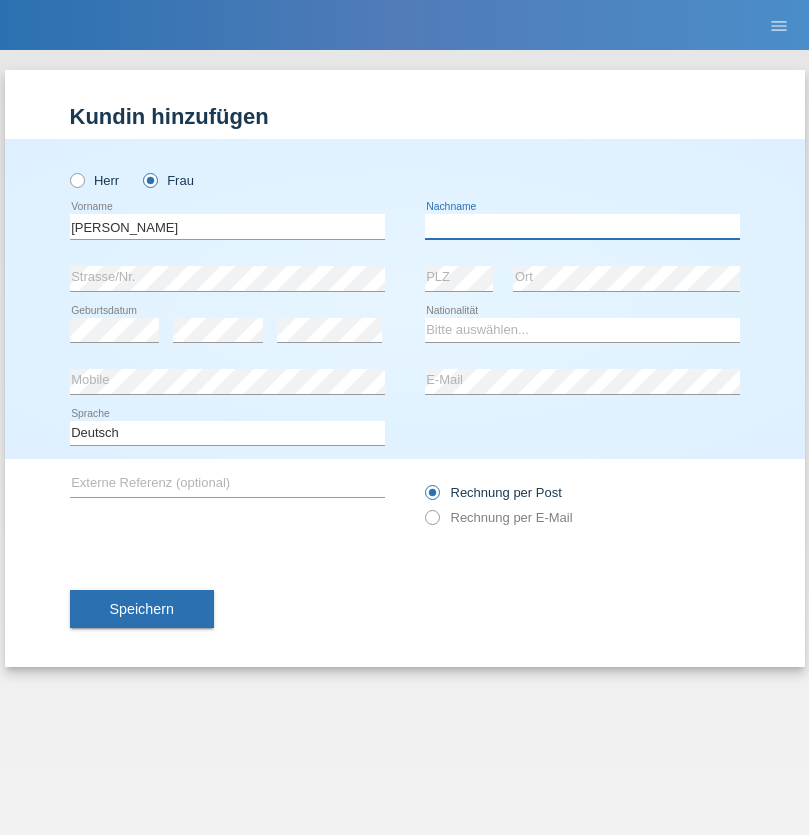 click at bounding box center (582, 226) 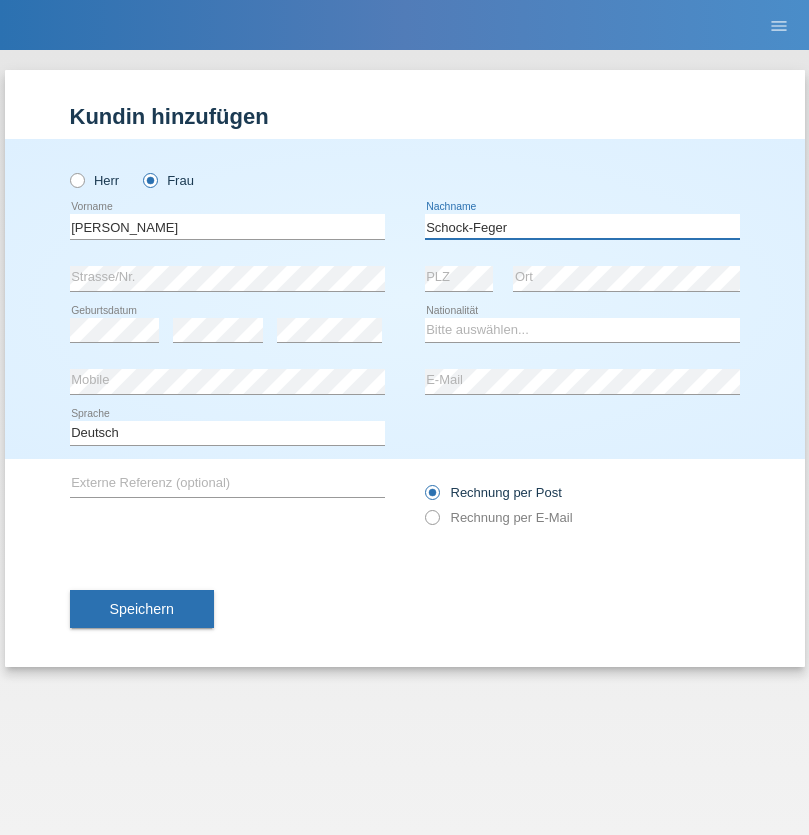 type on "Schock-Feger" 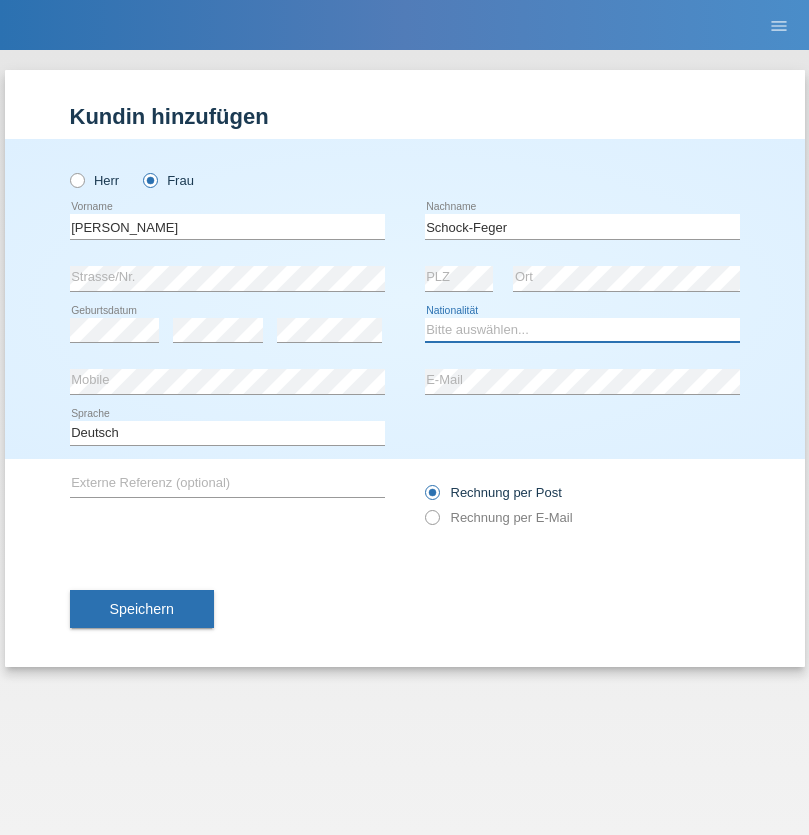select on "CH" 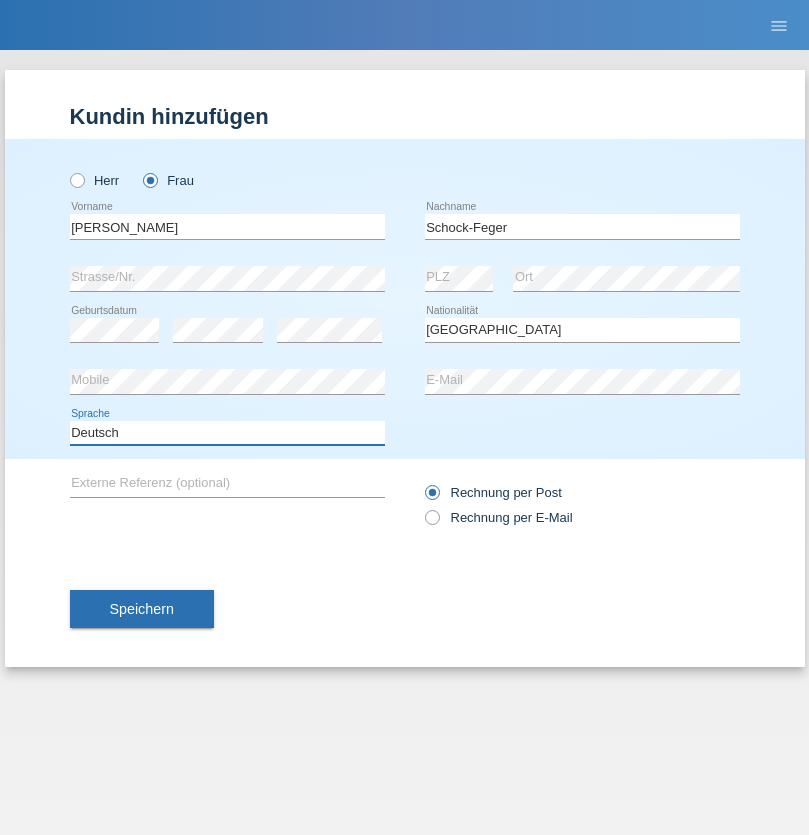 select on "en" 